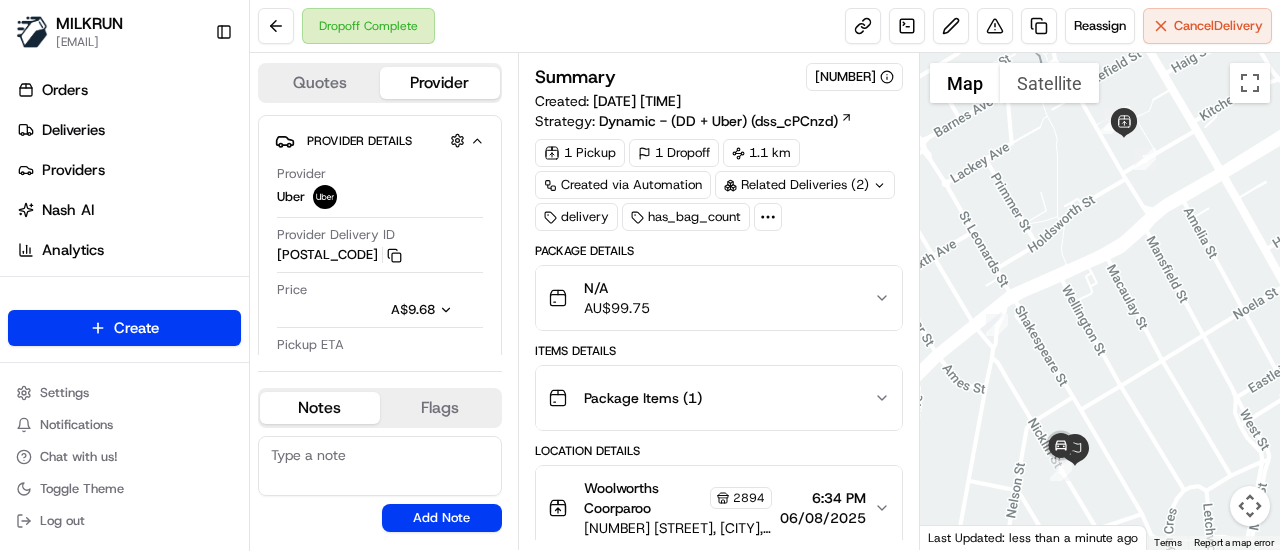 scroll, scrollTop: 0, scrollLeft: 0, axis: both 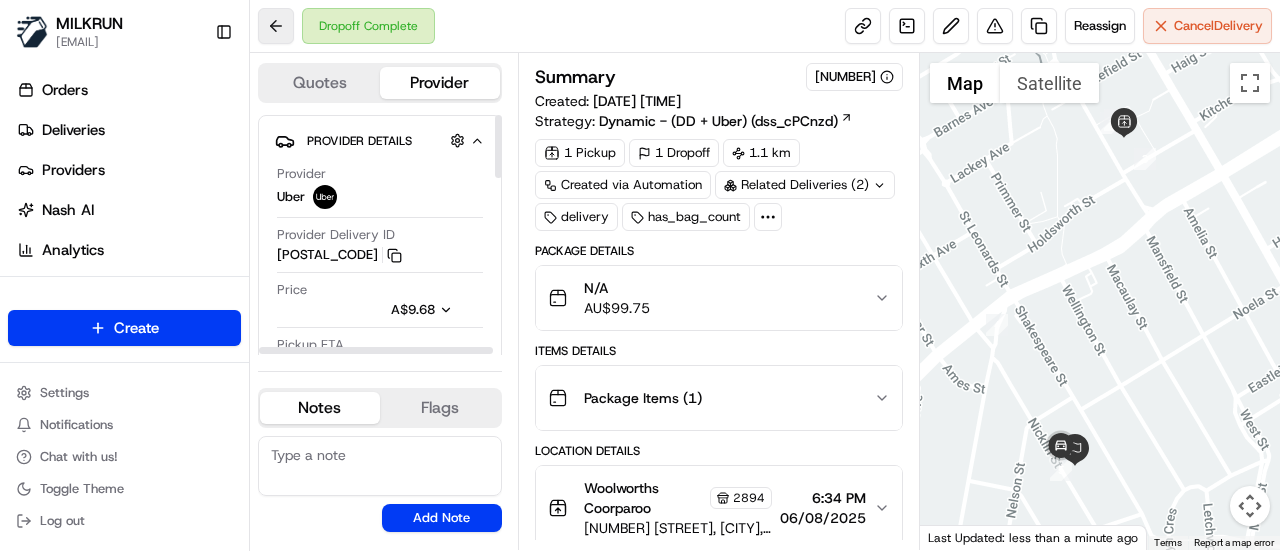 drag, startPoint x: 297, startPoint y: 37, endPoint x: 285, endPoint y: 35, distance: 12.165525 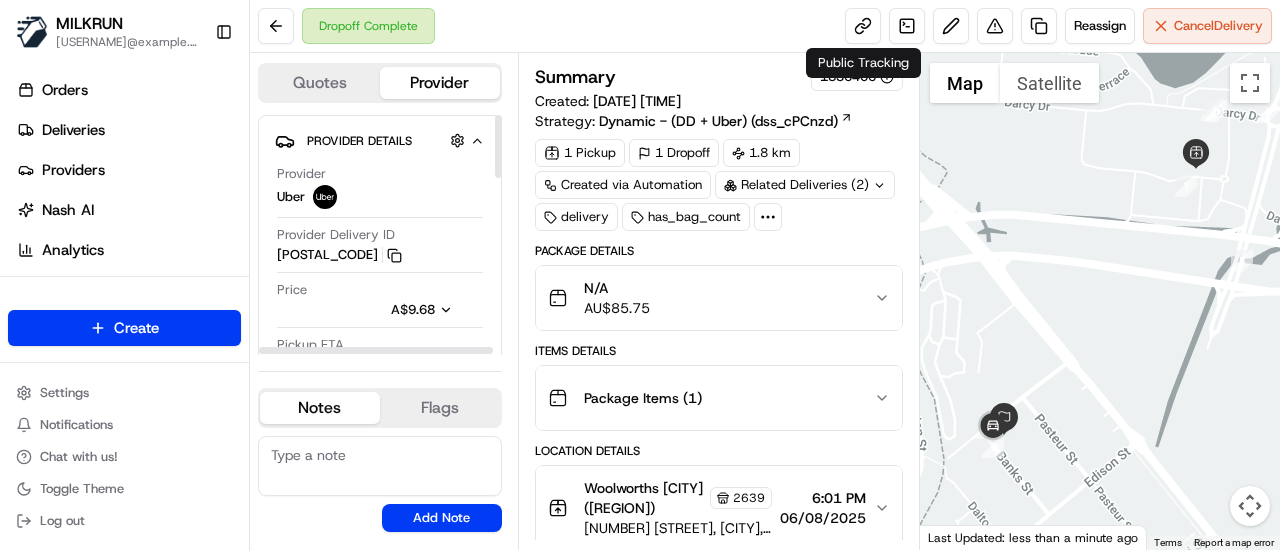 scroll, scrollTop: 0, scrollLeft: 0, axis: both 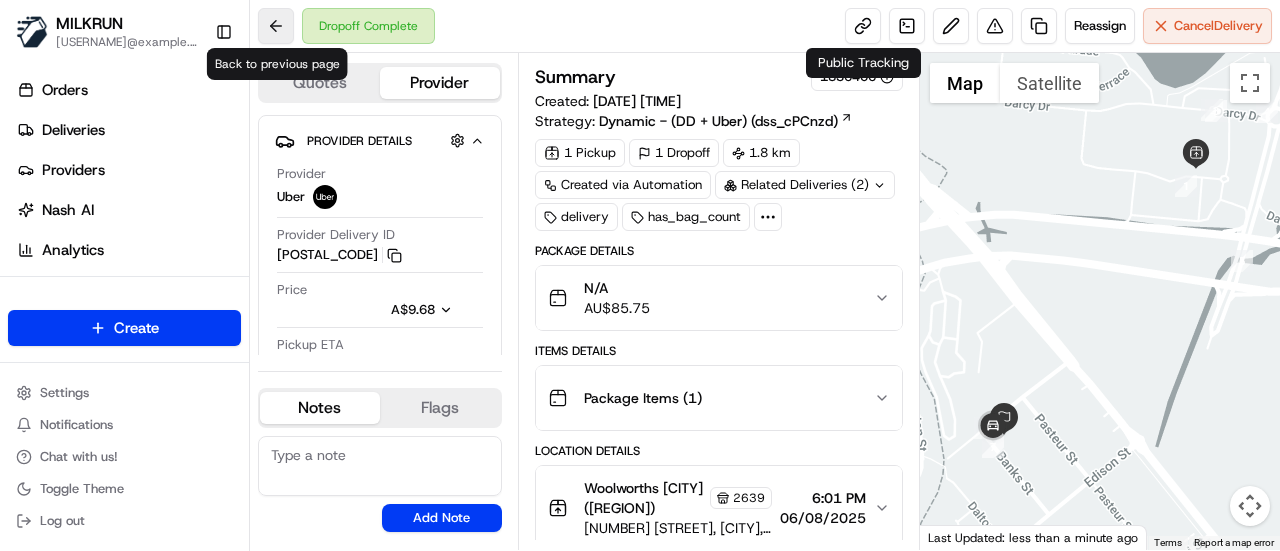 click at bounding box center [276, 26] 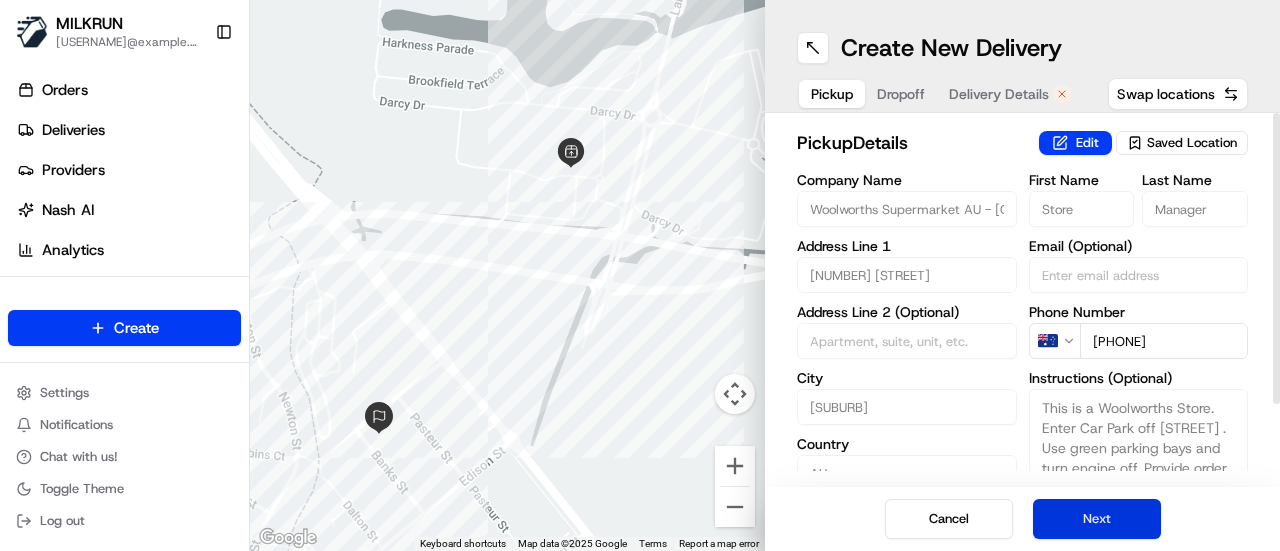 click on "Next" at bounding box center [1097, 519] 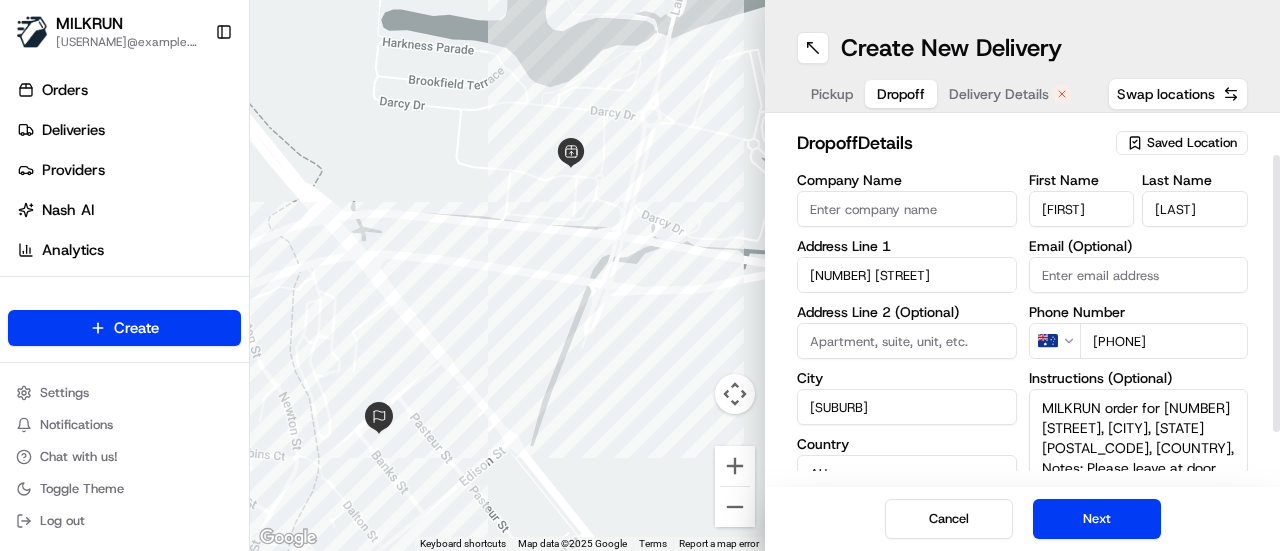 scroll, scrollTop: 121, scrollLeft: 0, axis: vertical 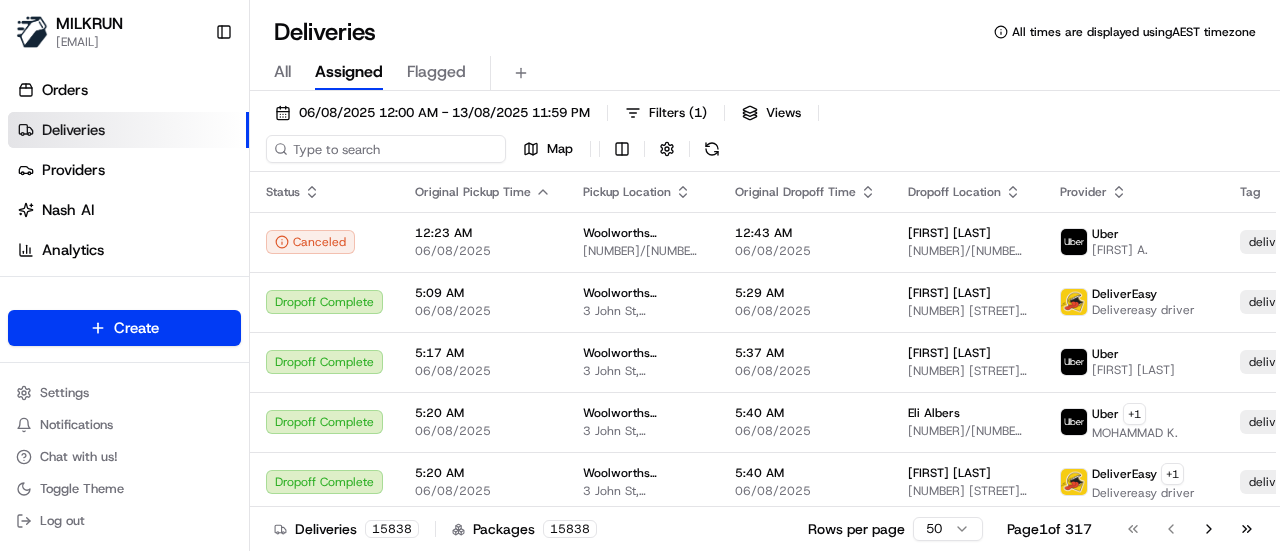 click on "06/08/2025 12:00 AM - 13/08/2025 11:59 PM Filters ( 1 ) Views Map" at bounding box center [765, 135] 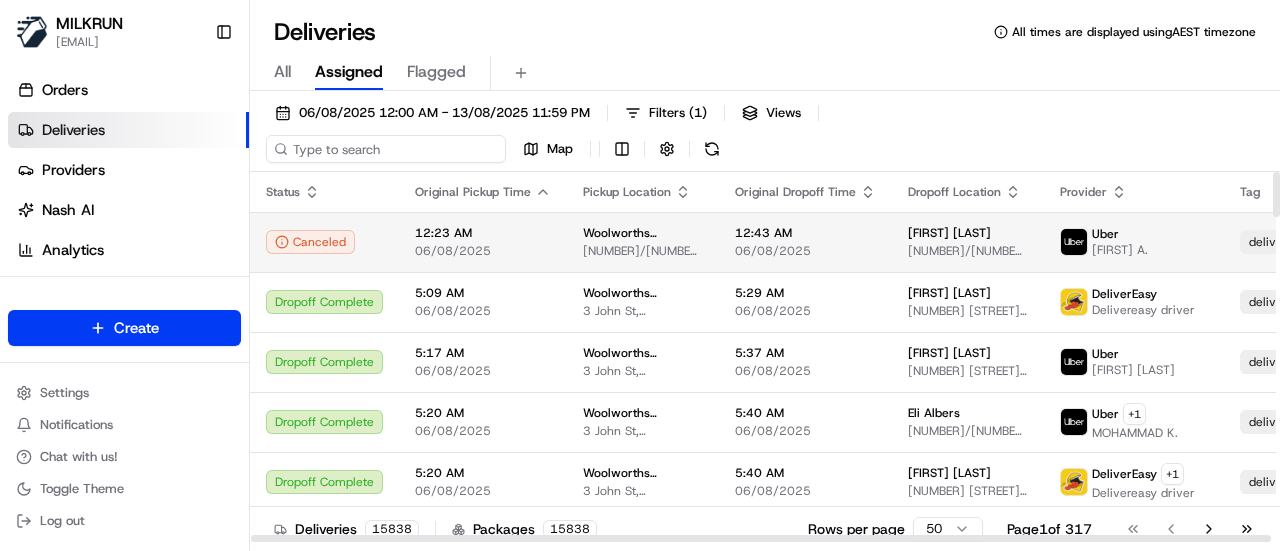 paste on "Andrei Muntean" 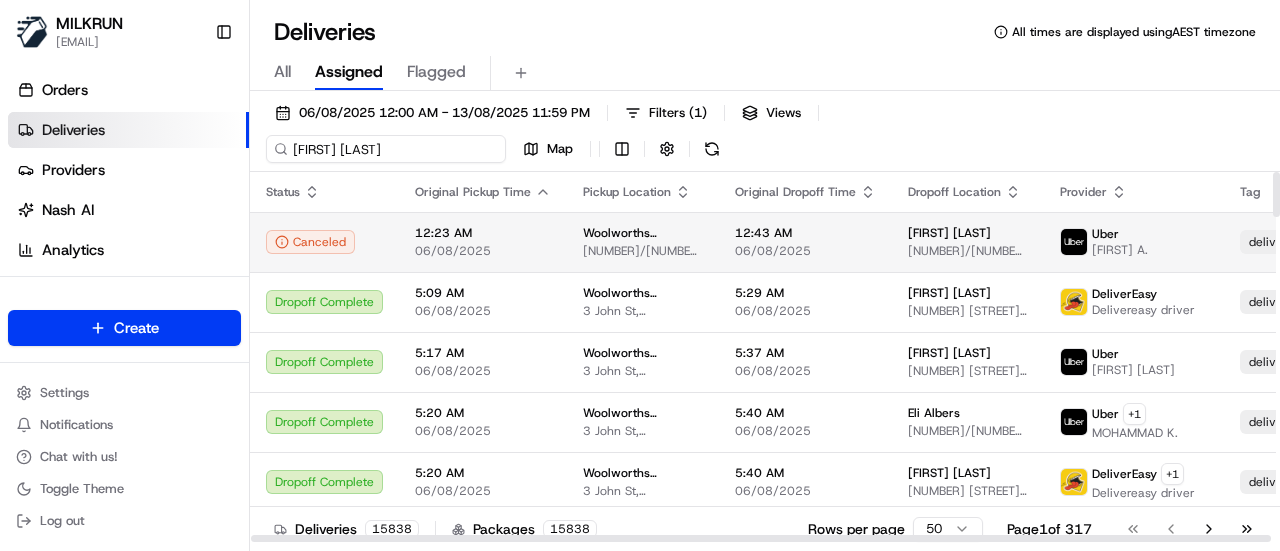 type on "Andrei Muntean" 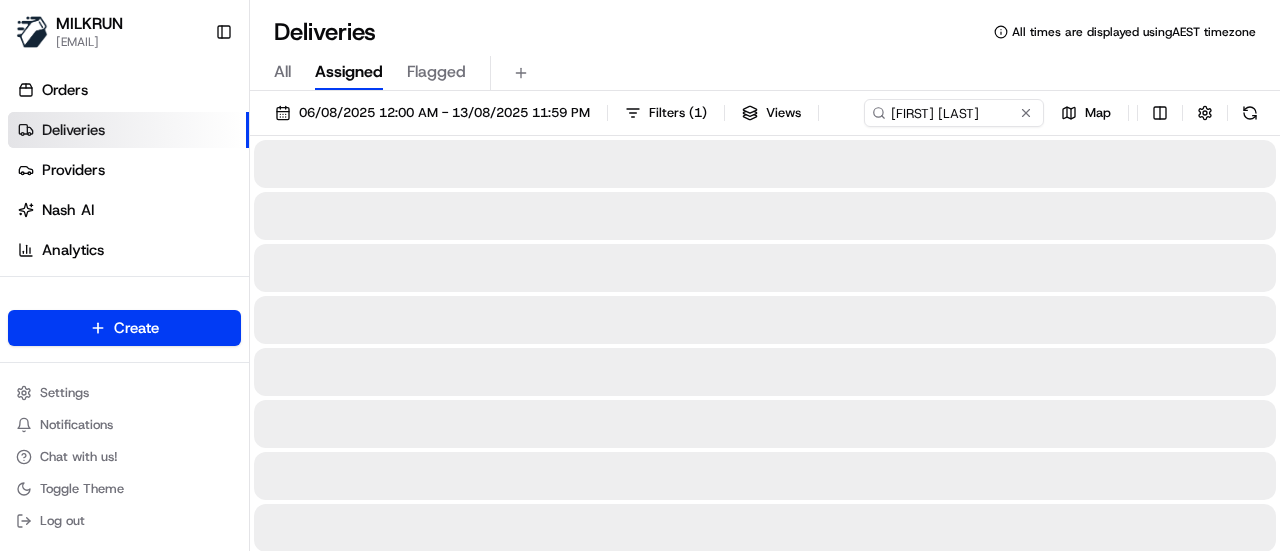 click on "All Assigned Flagged" at bounding box center [765, 69] 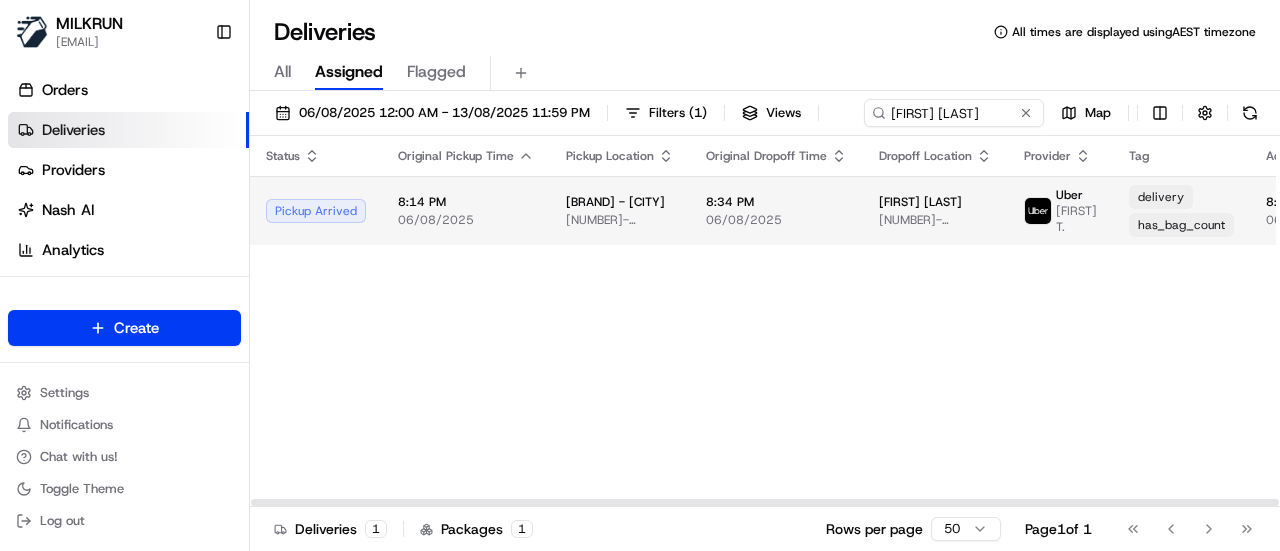 click on "8:34 PM 06/08/2025" at bounding box center (776, 210) 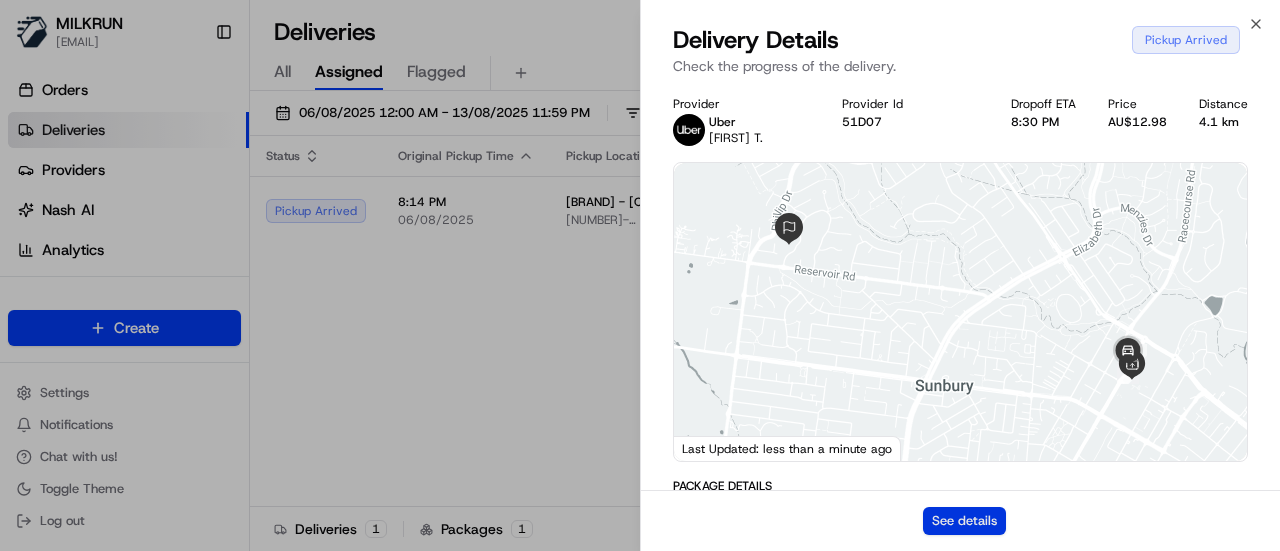 click on "See details" at bounding box center [964, 521] 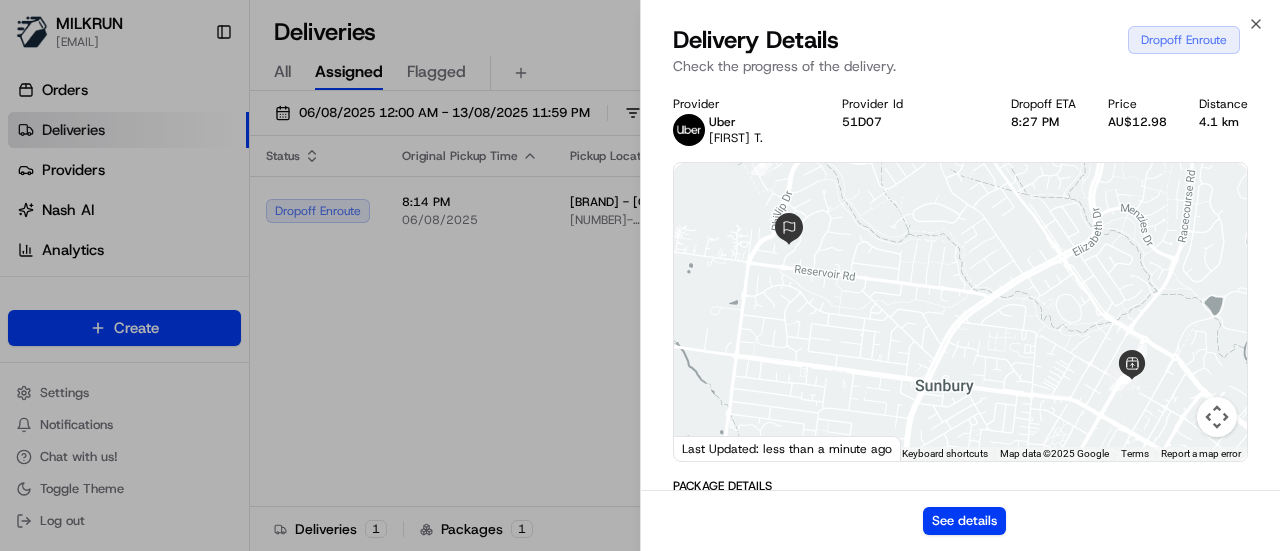 drag, startPoint x: 463, startPoint y: 464, endPoint x: 480, endPoint y: 425, distance: 42.544094 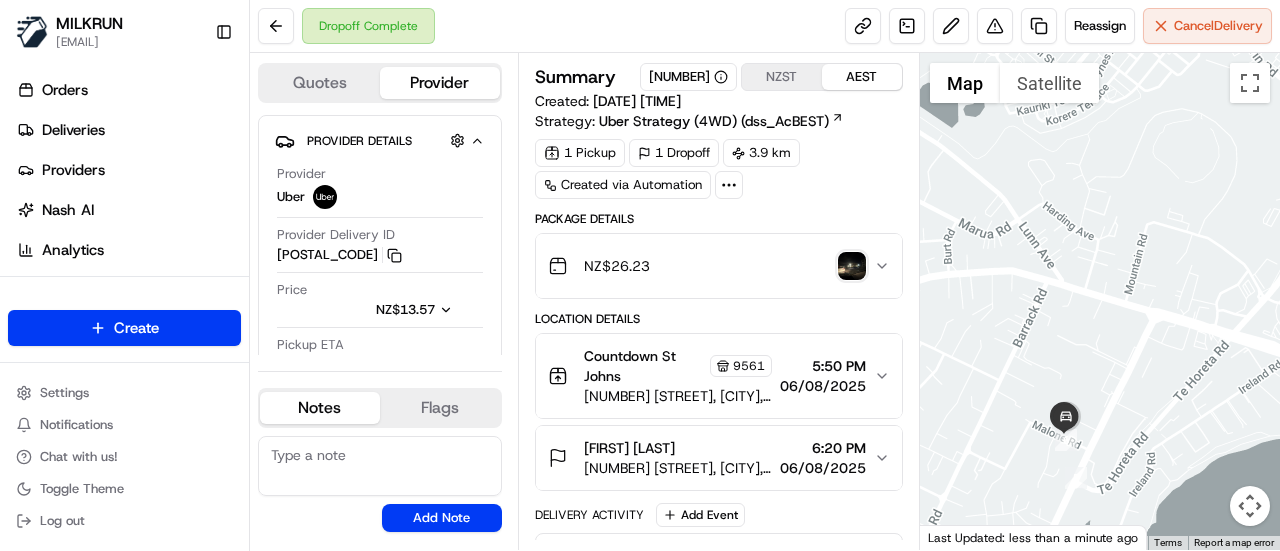 scroll, scrollTop: 0, scrollLeft: 0, axis: both 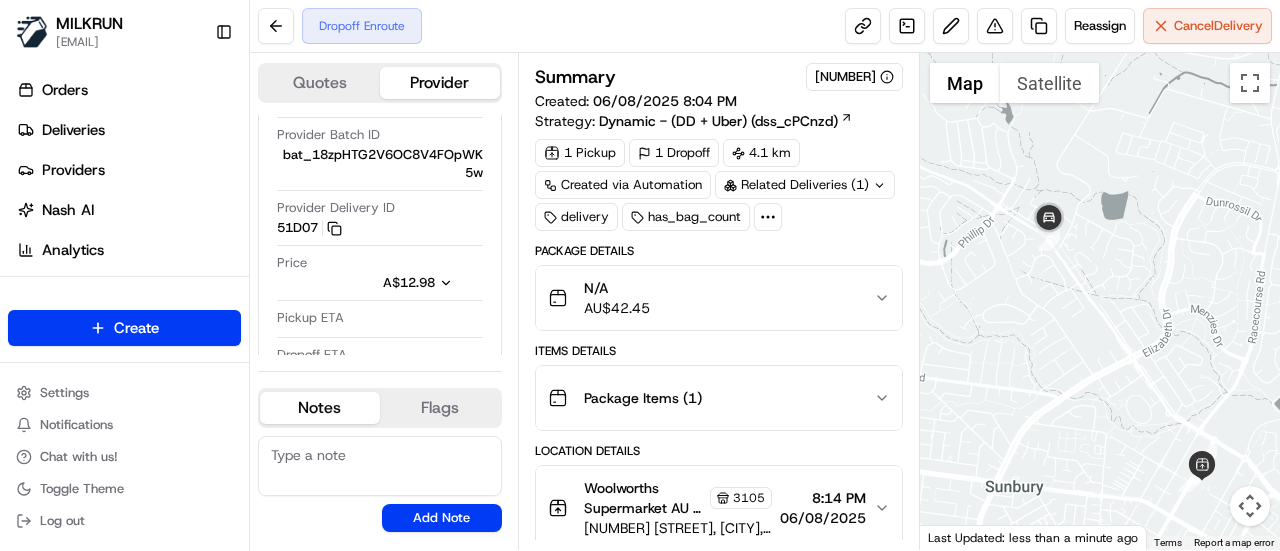 drag, startPoint x: 937, startPoint y: 185, endPoint x: 1080, endPoint y: 272, distance: 167.38579 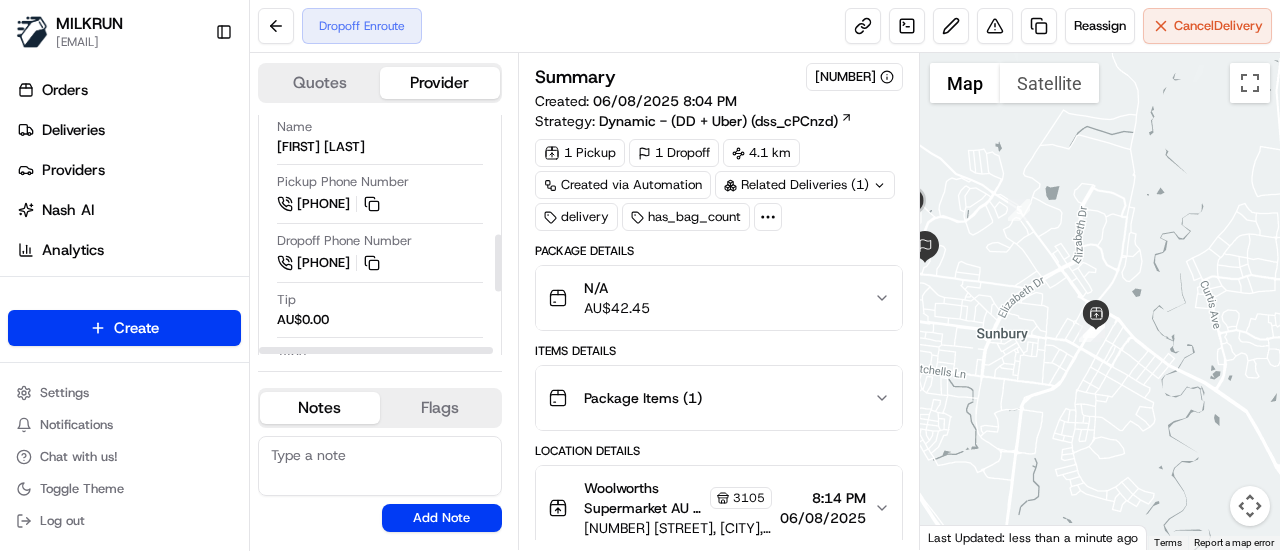 scroll, scrollTop: 500, scrollLeft: 0, axis: vertical 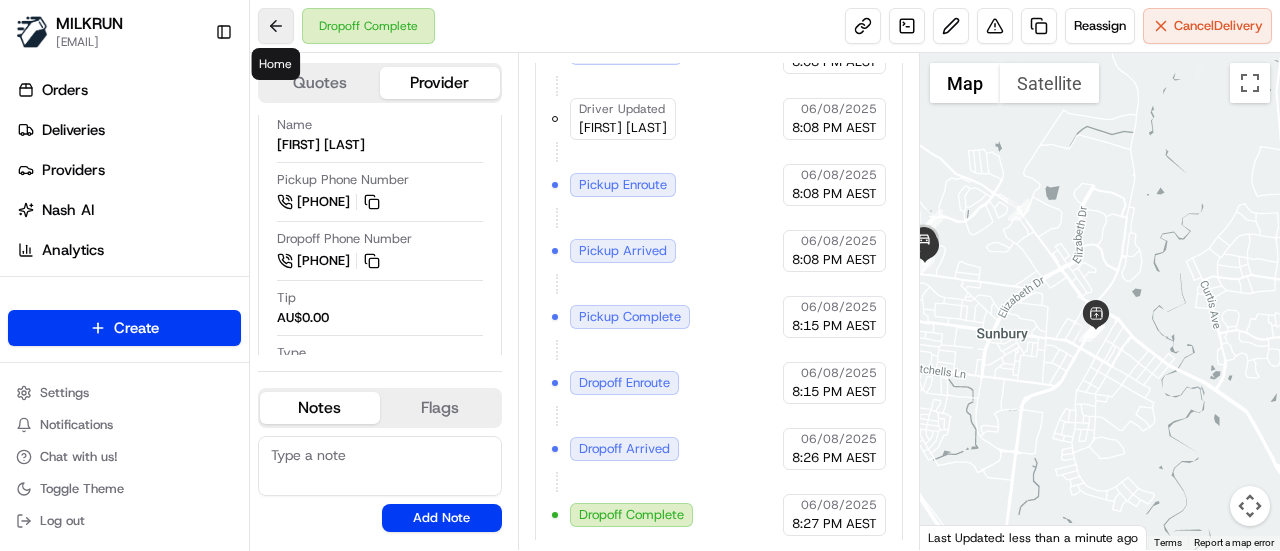 click at bounding box center [276, 26] 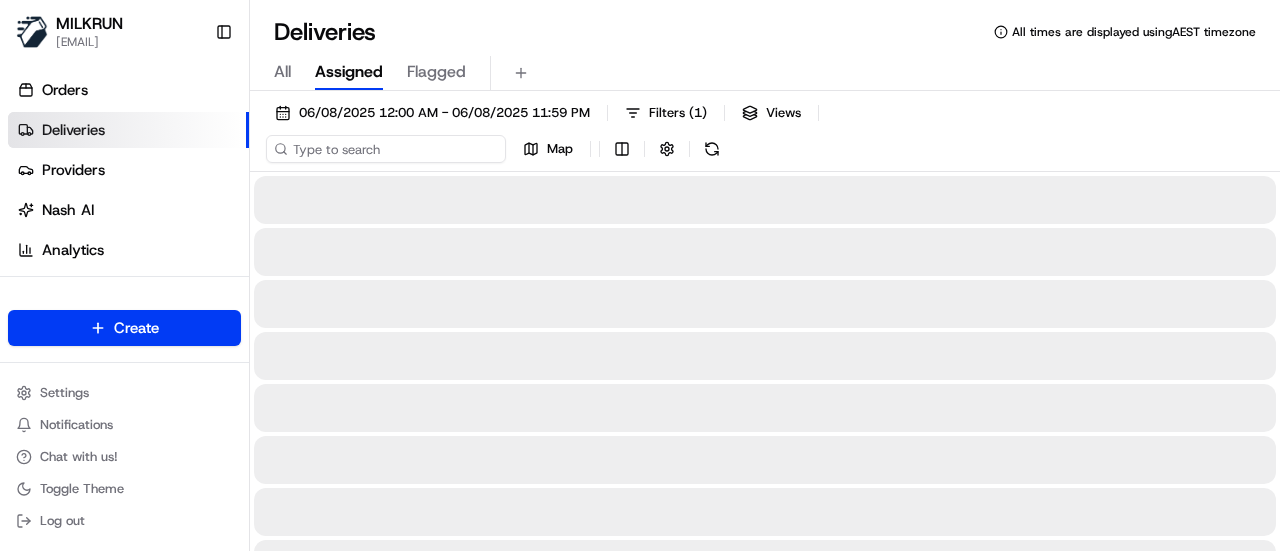click at bounding box center [386, 149] 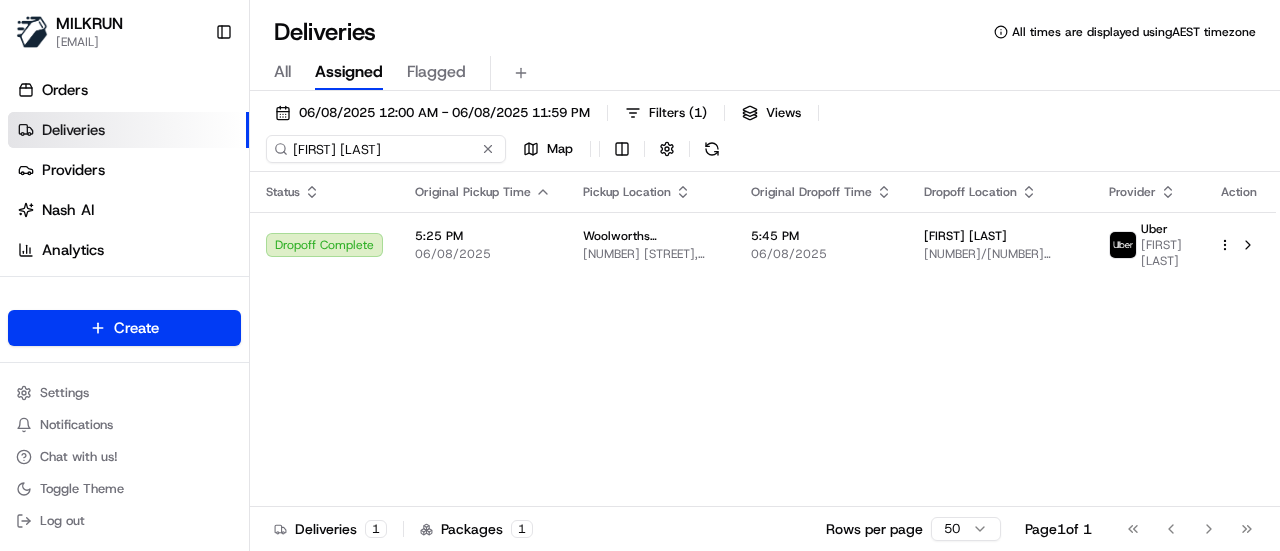 type on "[FIRST] [LAST]" 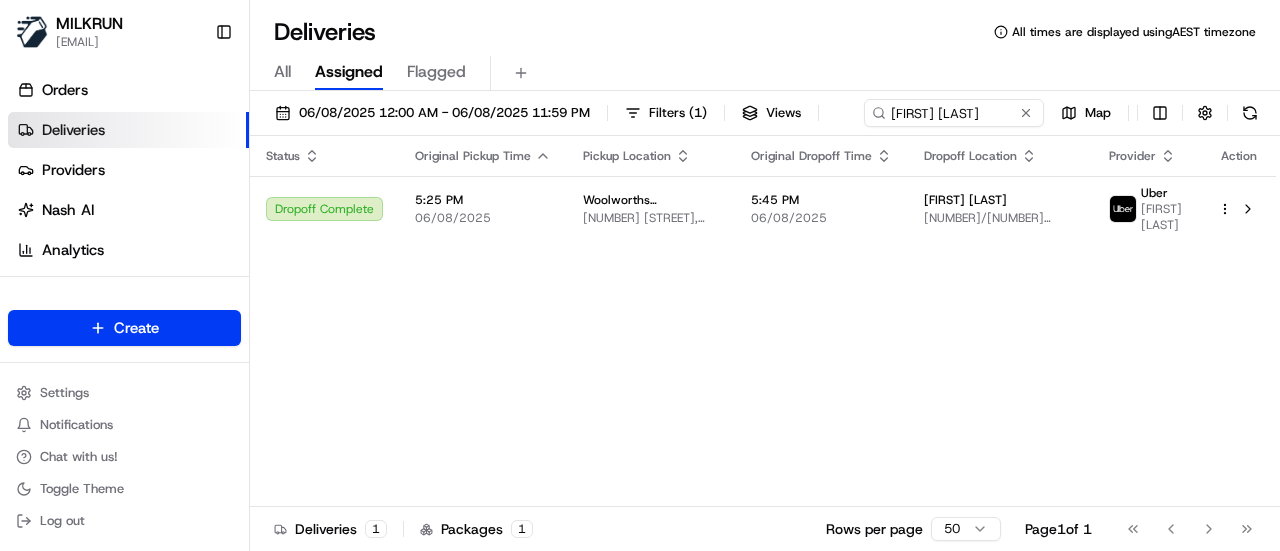 click on "Status Original Pickup Time Pickup Location Original Dropoff Time Dropoff Location Provider Action Dropoff Complete 5:25 PM 06/08/2025 Woolworths Supermarket NZ - THE PALMS 18 Marshland Rd, Christchurch, Canterbury 8061, NZ 5:45 PM 06/08/2025 Leah pearce 3/95 Linwood Avenue, Linwood, Canterbury 8011, NZ Uber Neri B." at bounding box center (763, 321) 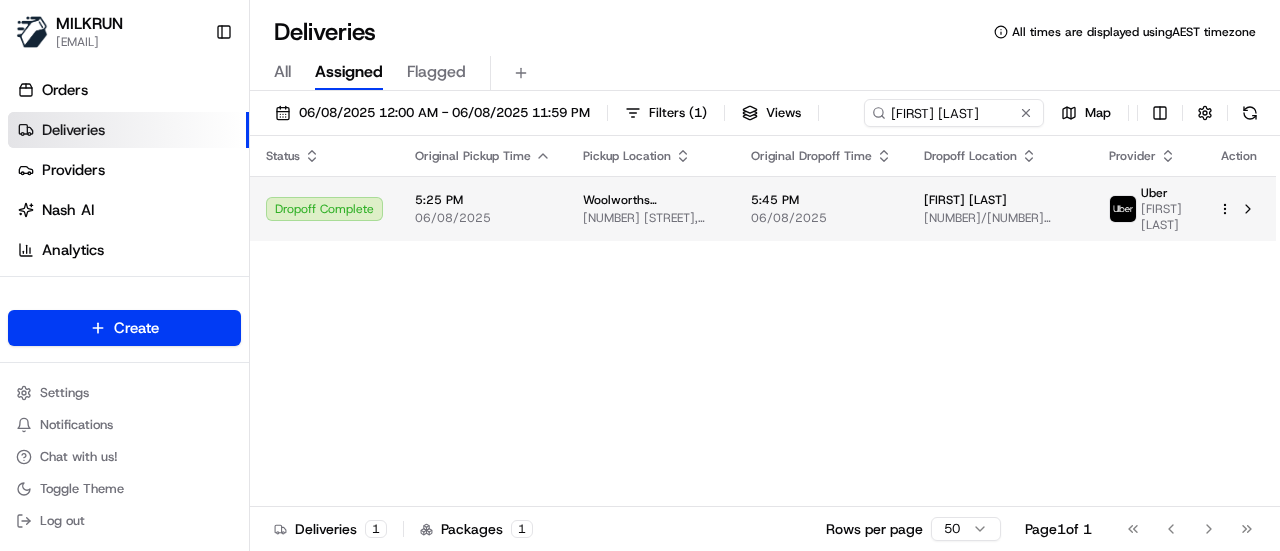 click on "5:25 PM 06/08/2025" at bounding box center [483, 208] 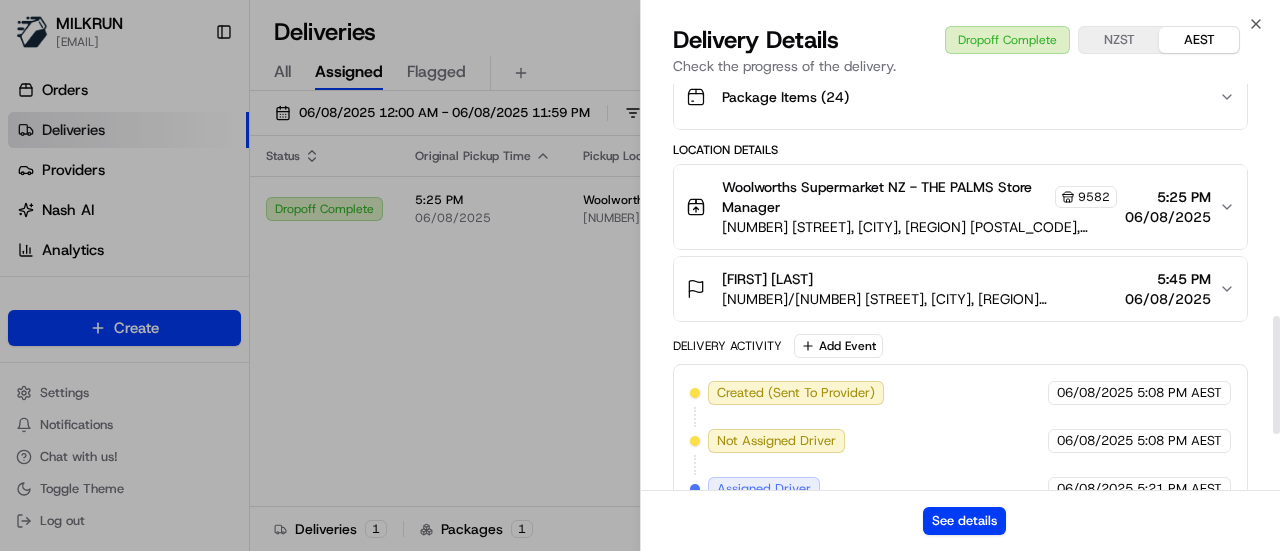 scroll, scrollTop: 500, scrollLeft: 0, axis: vertical 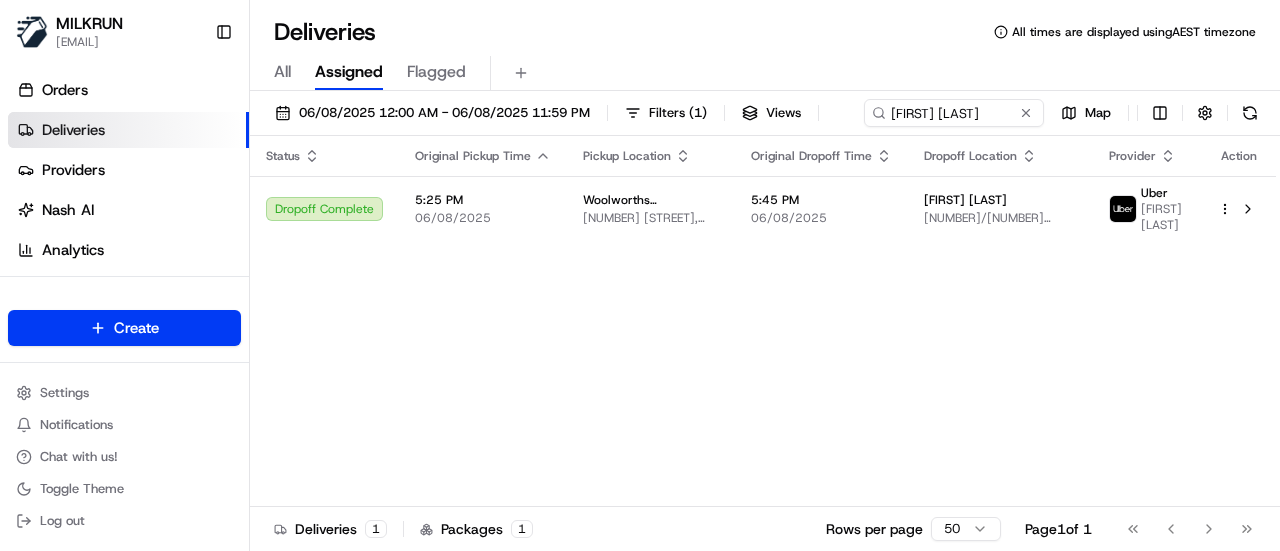 drag, startPoint x: 782, startPoint y: 370, endPoint x: 873, endPoint y: 485, distance: 146.64925 